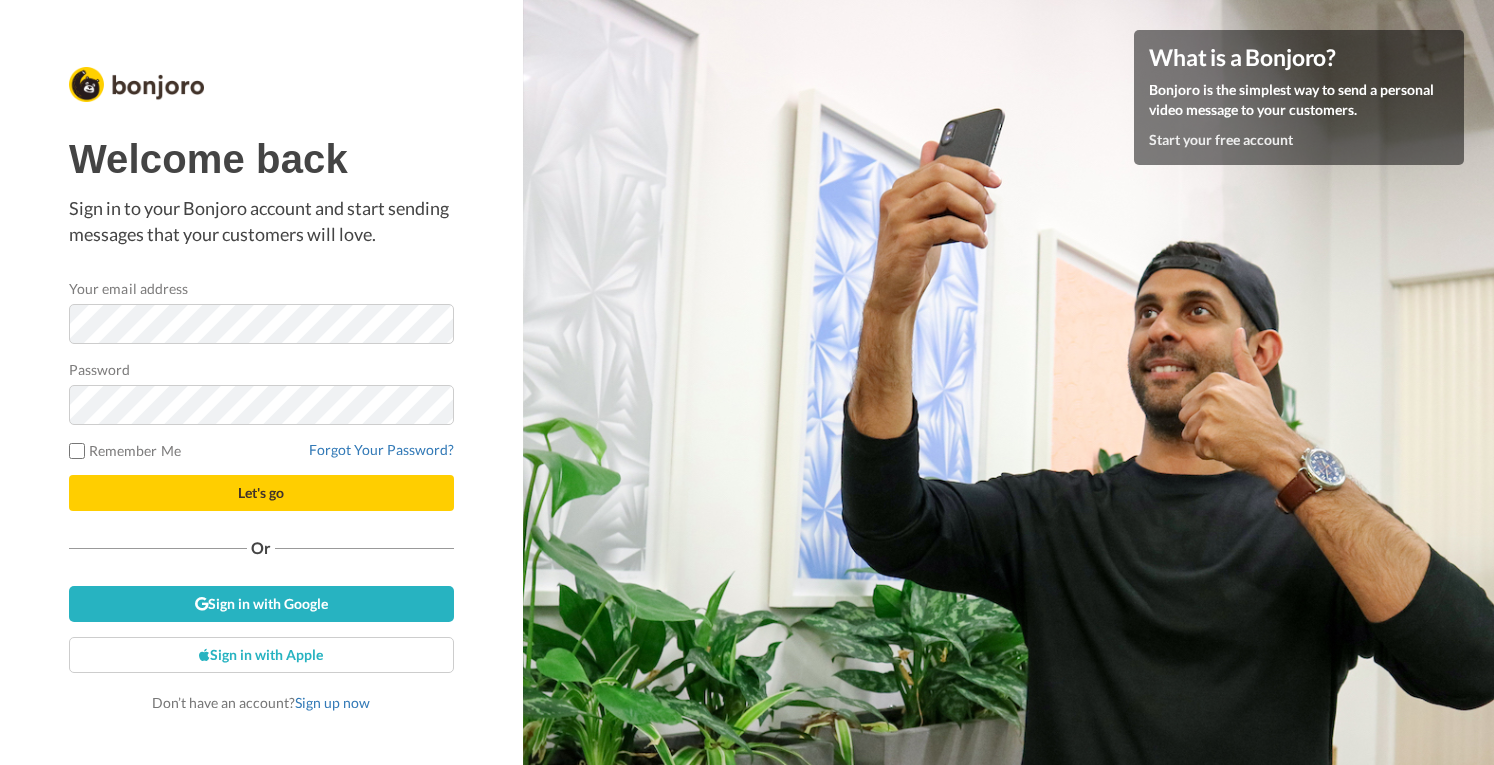 scroll, scrollTop: 0, scrollLeft: 0, axis: both 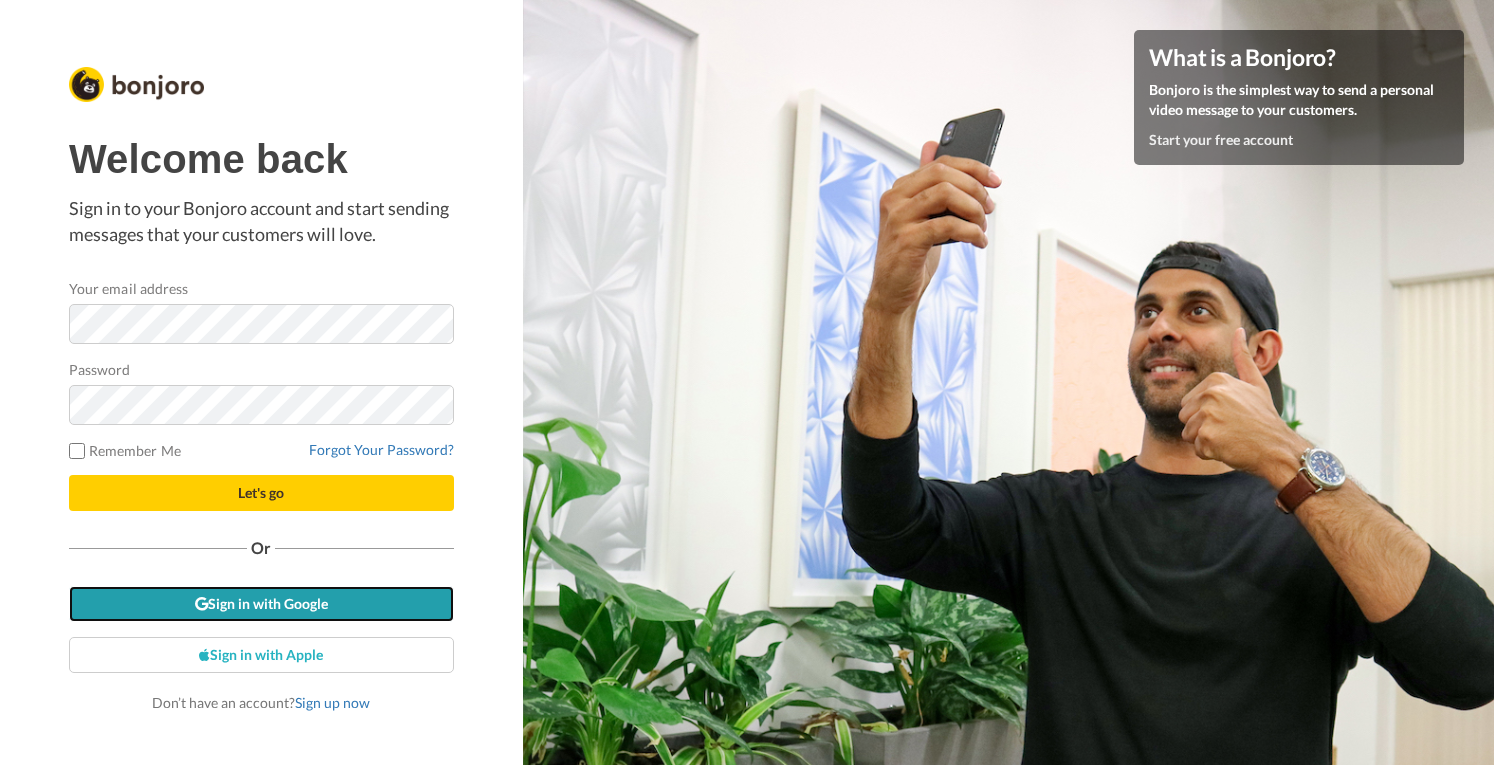 click on "Sign in with Google" at bounding box center [261, 604] 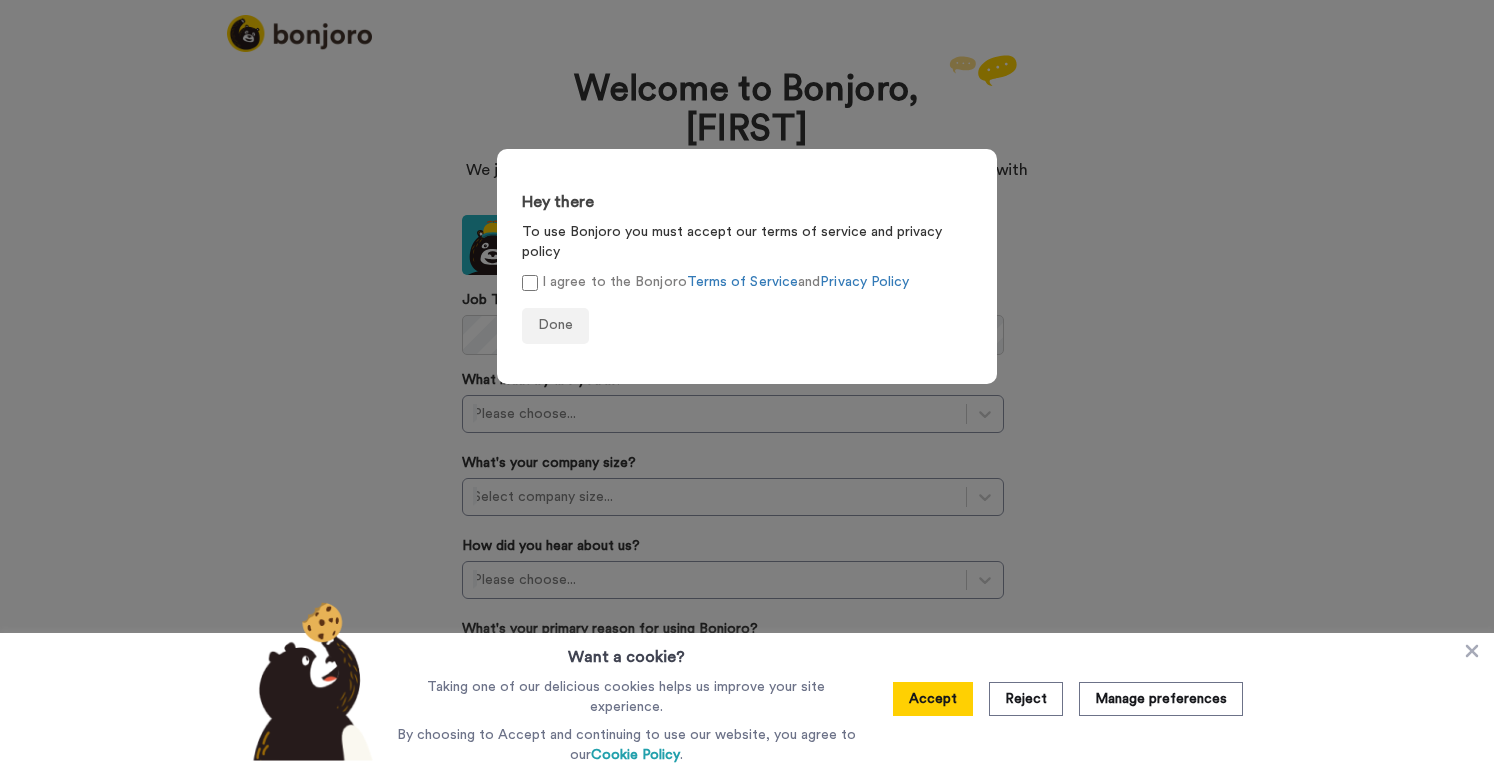 scroll, scrollTop: 0, scrollLeft: 0, axis: both 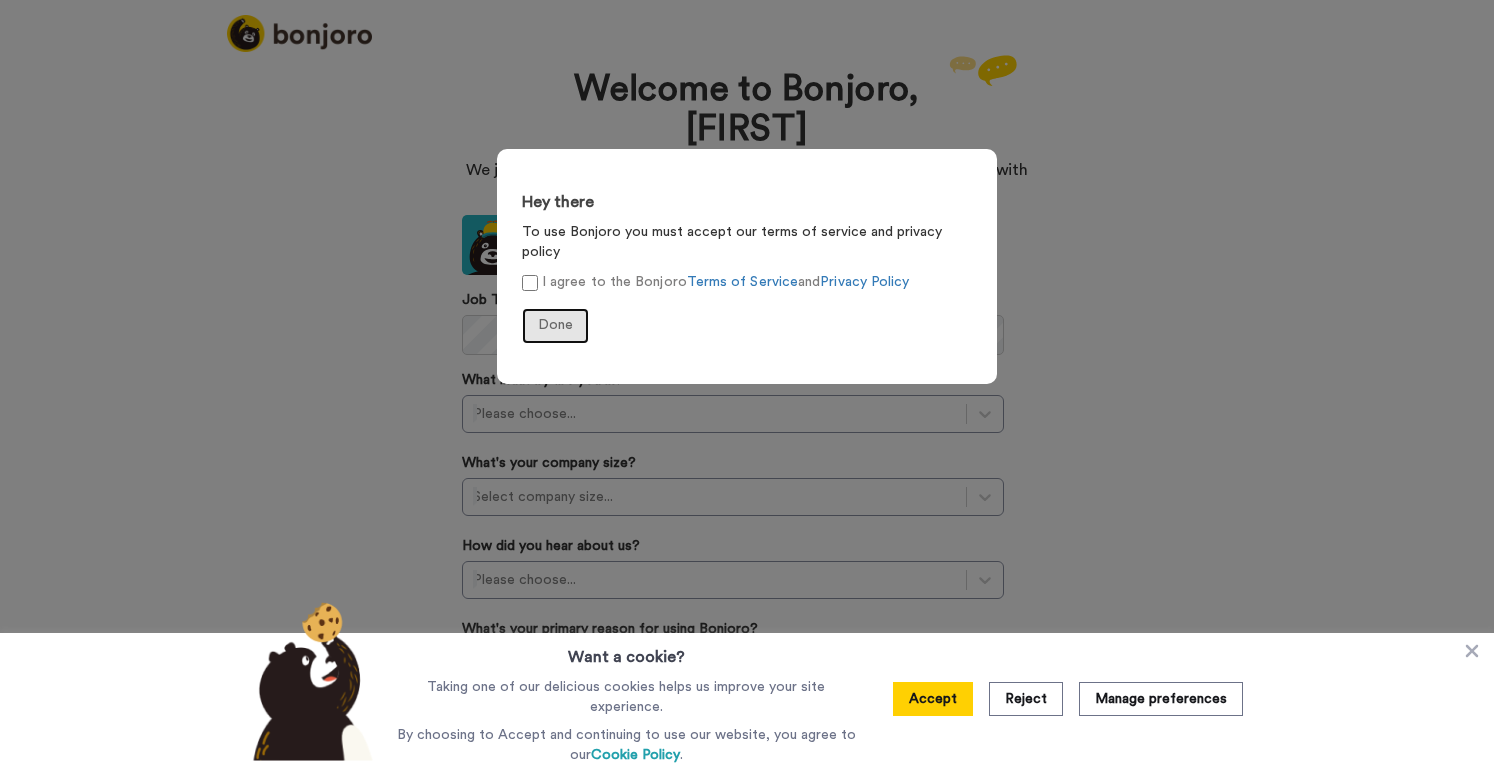 click on "Done" at bounding box center (555, 325) 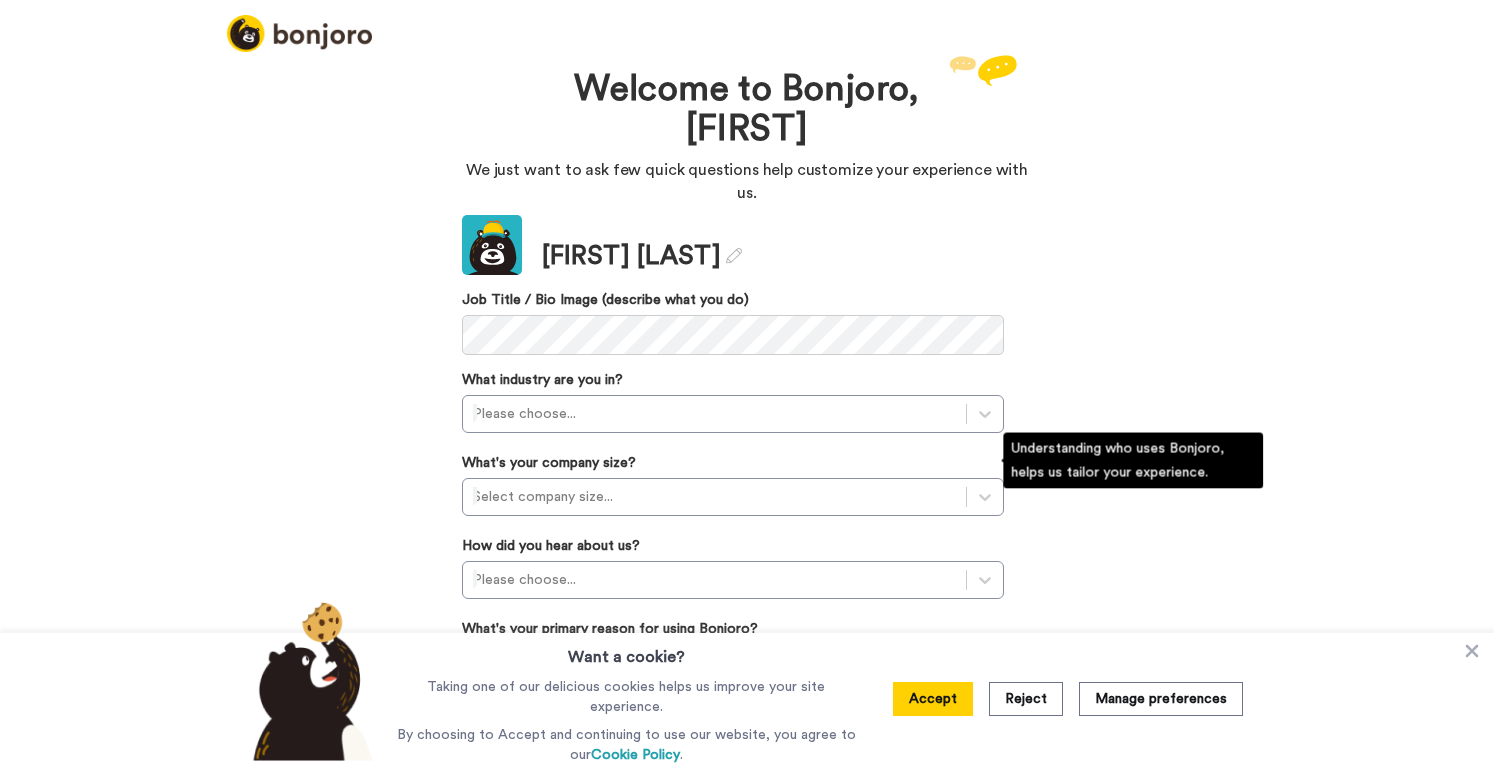 scroll, scrollTop: 0, scrollLeft: 0, axis: both 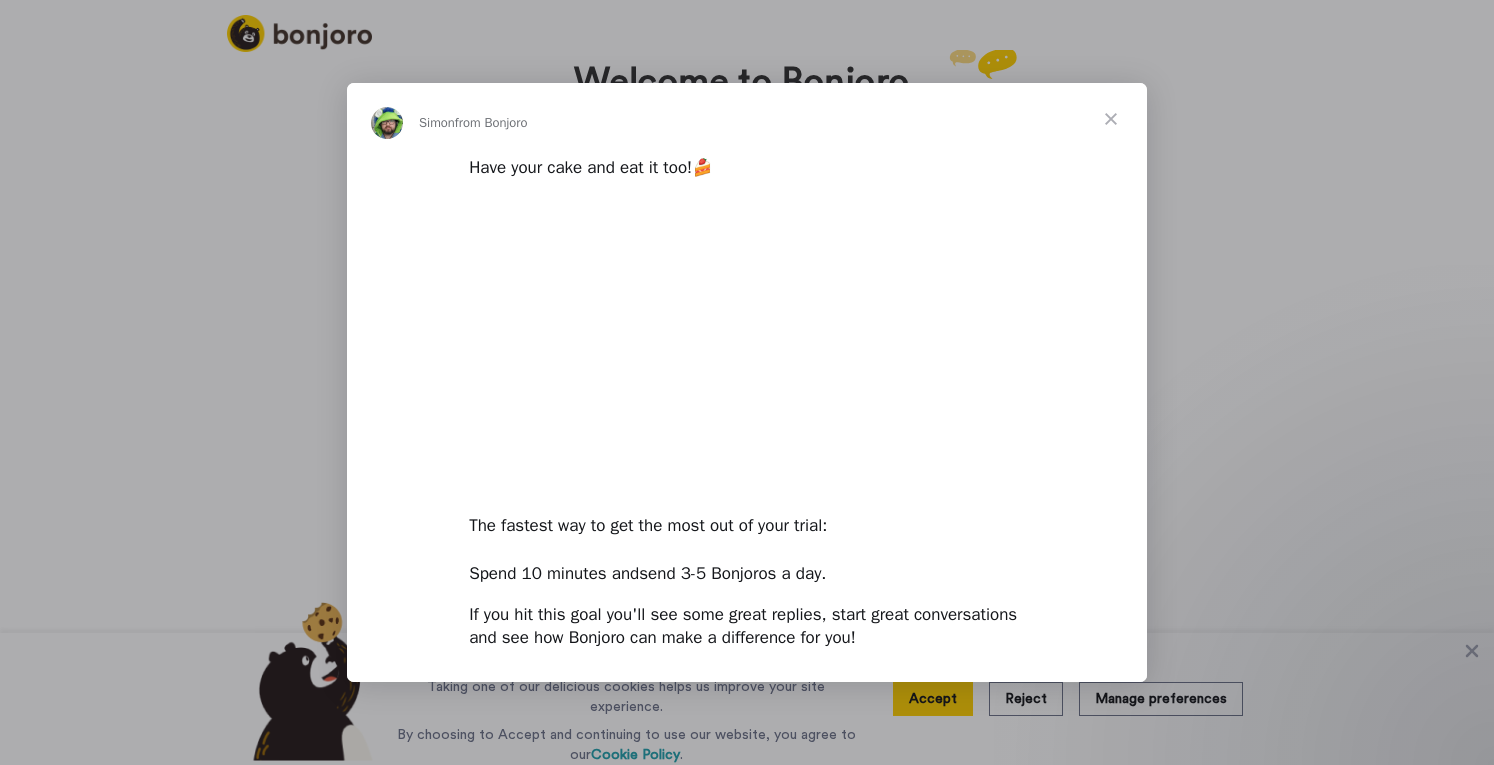 click at bounding box center [1111, 119] 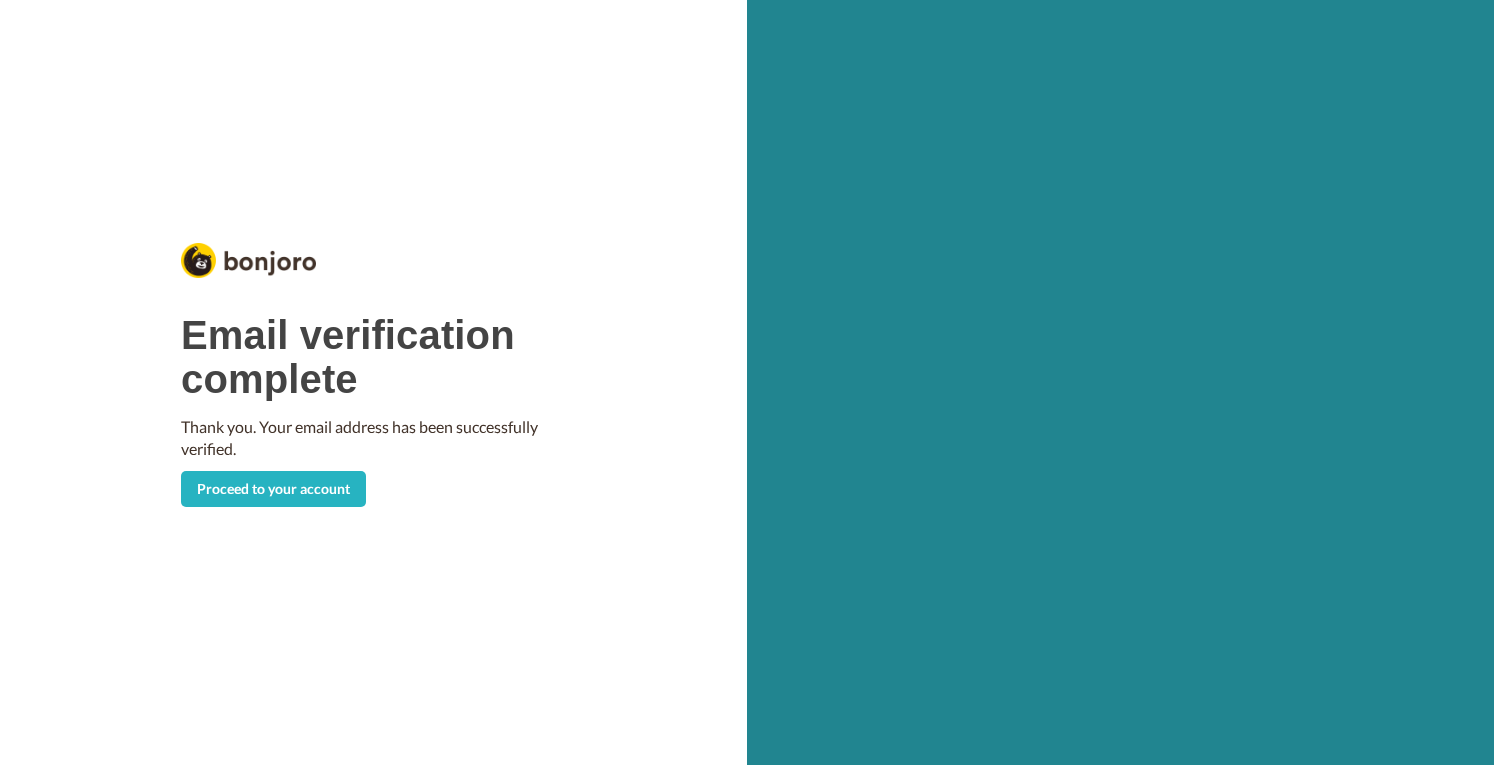scroll, scrollTop: 0, scrollLeft: 0, axis: both 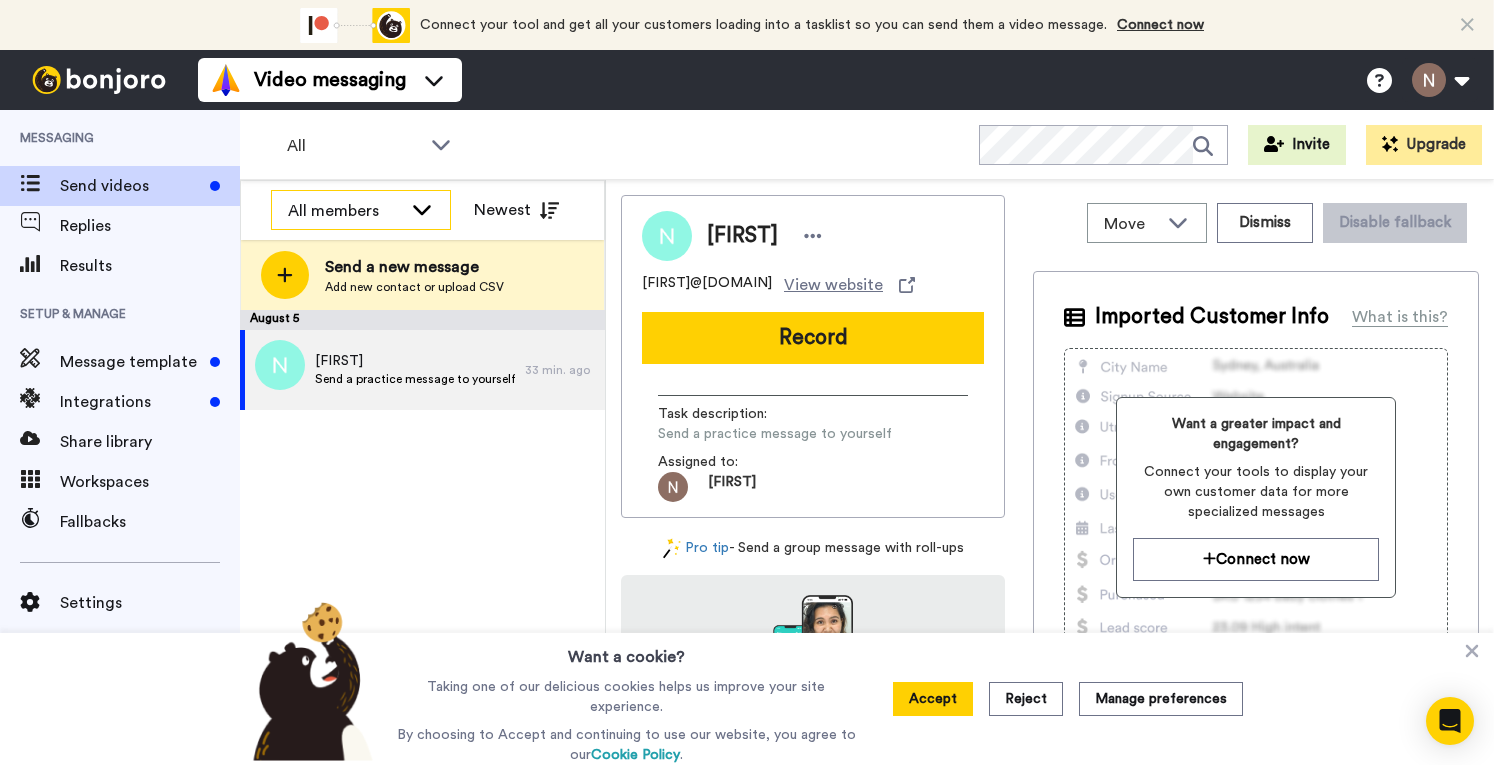 click 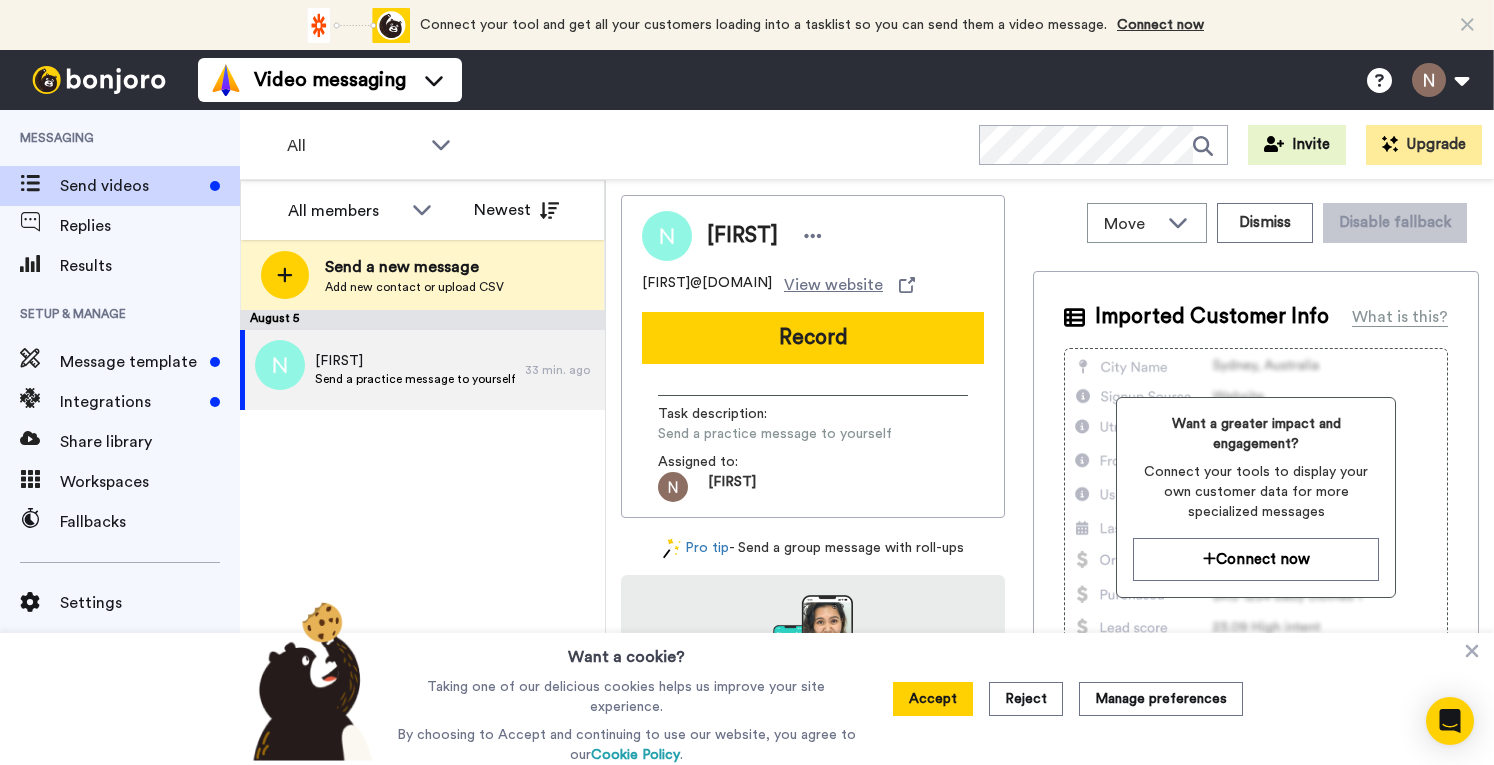click on "August 5 Nikita Send a practice message to yourself 33 min. ago" at bounding box center [422, 537] 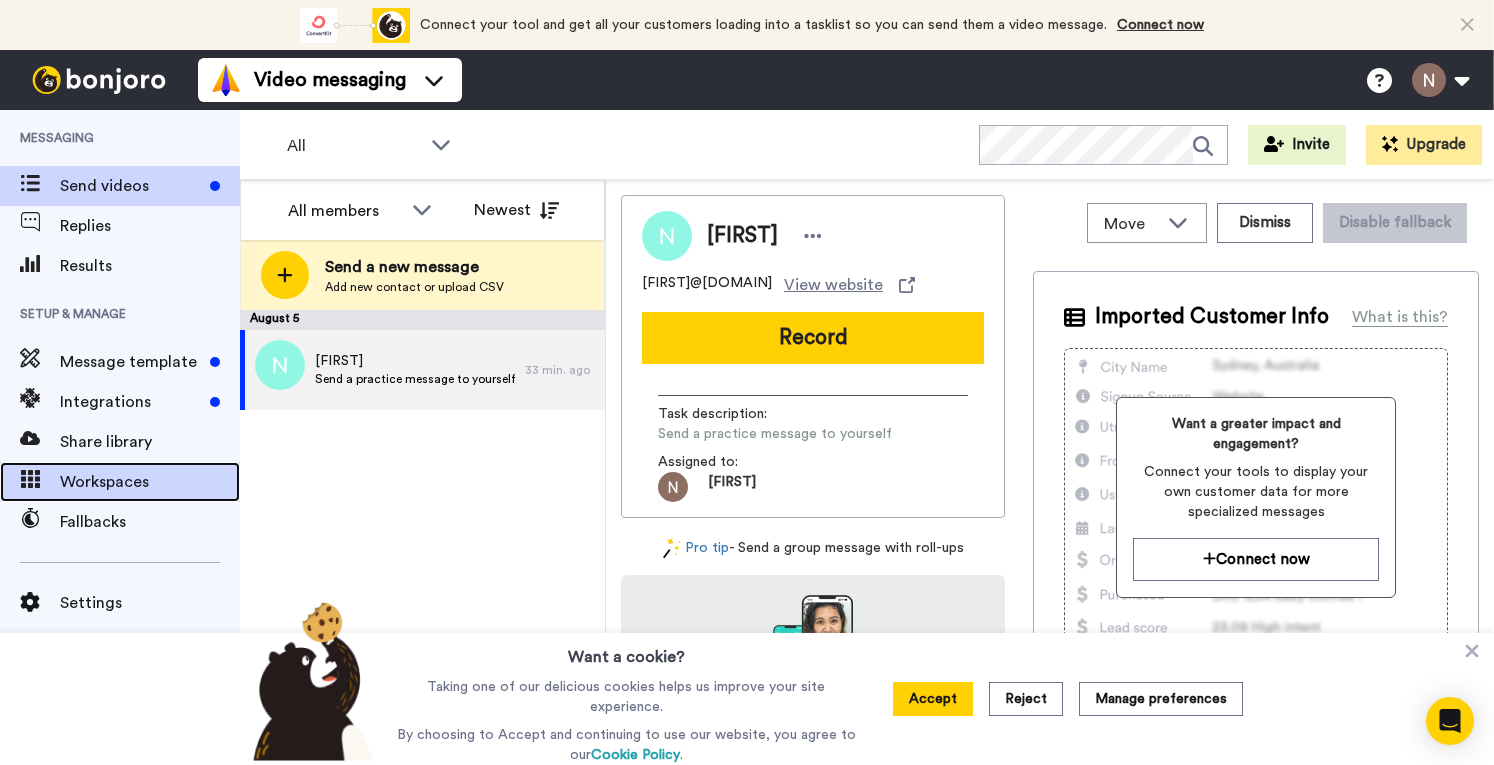 click on "Workspaces" at bounding box center [150, 482] 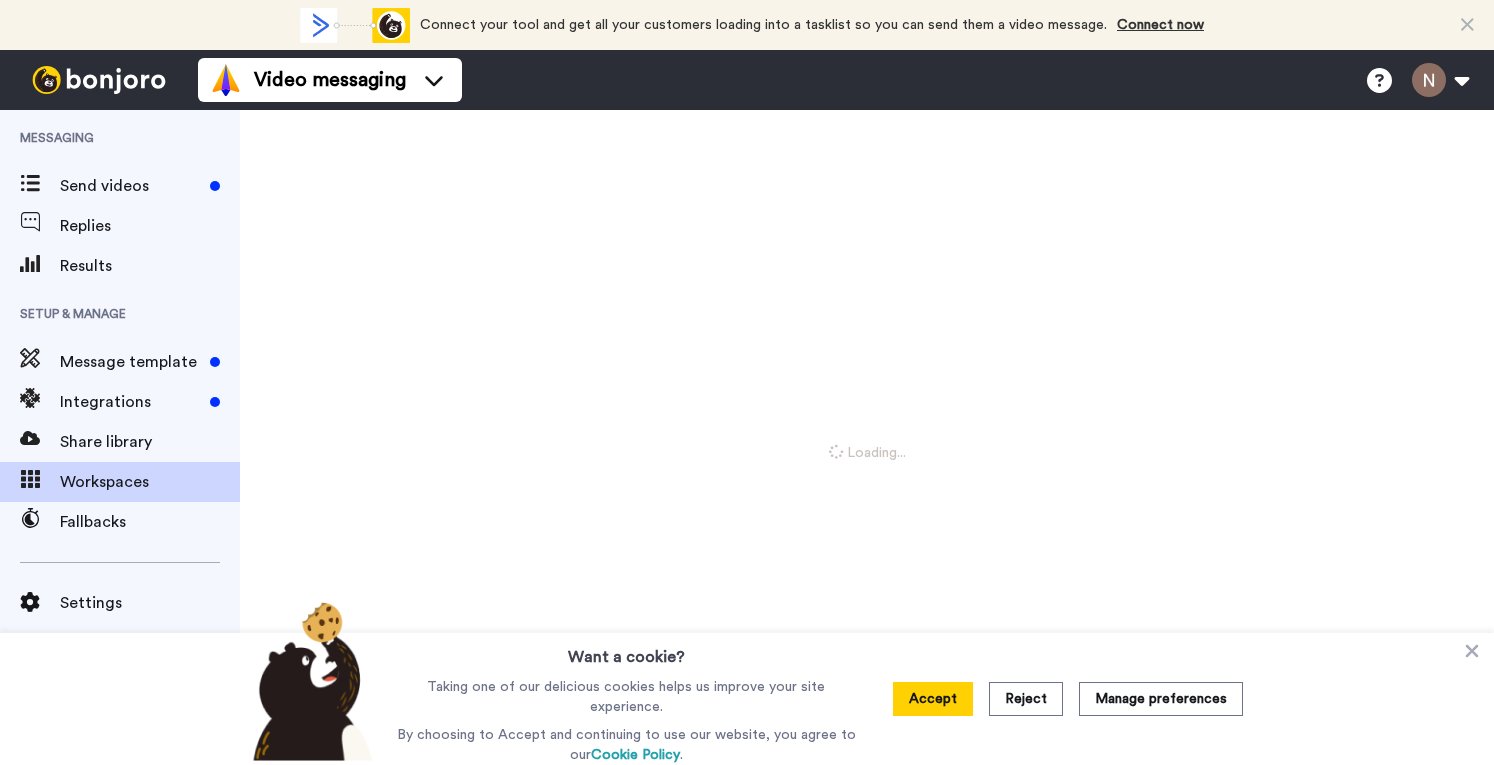 scroll, scrollTop: 0, scrollLeft: 0, axis: both 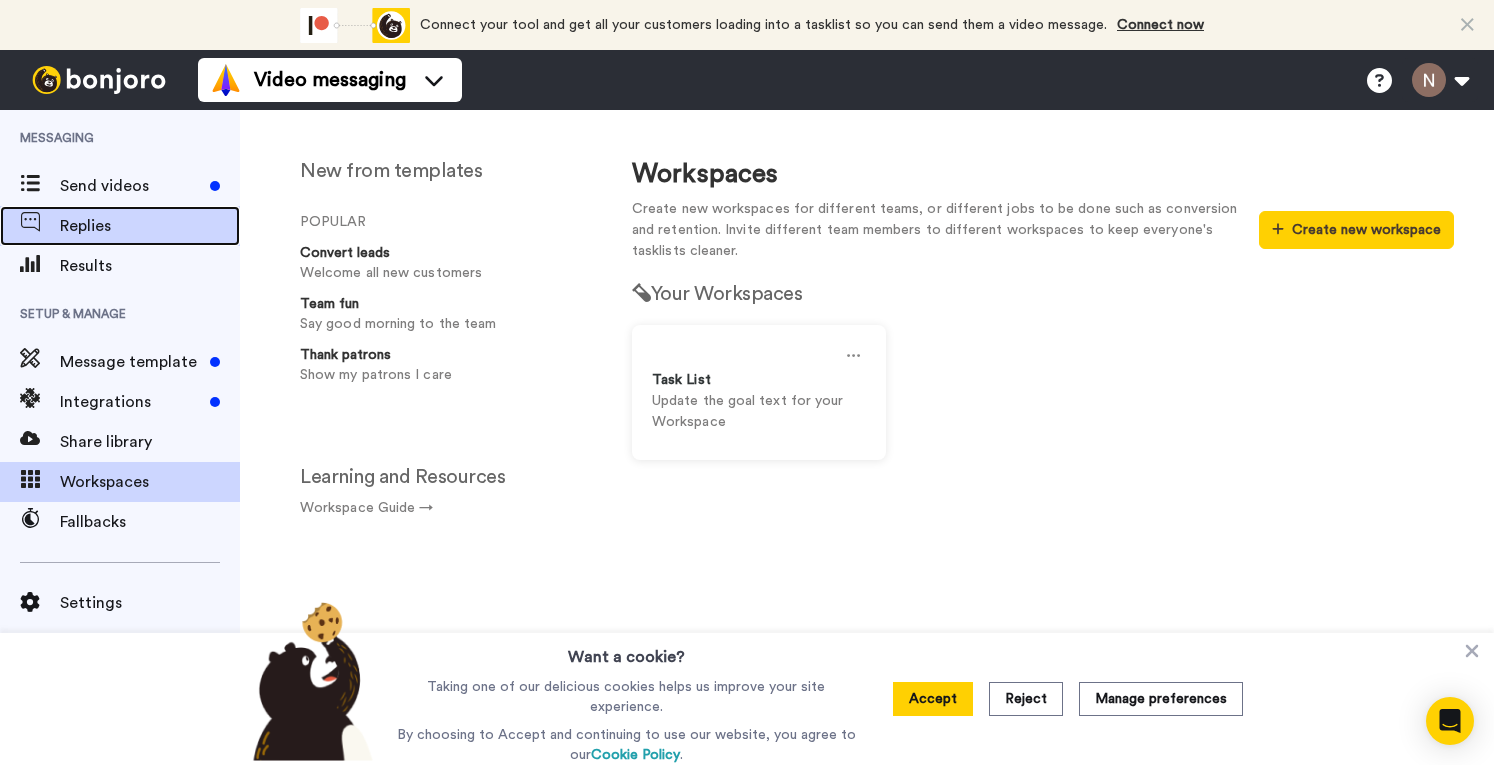 click at bounding box center (30, 226) 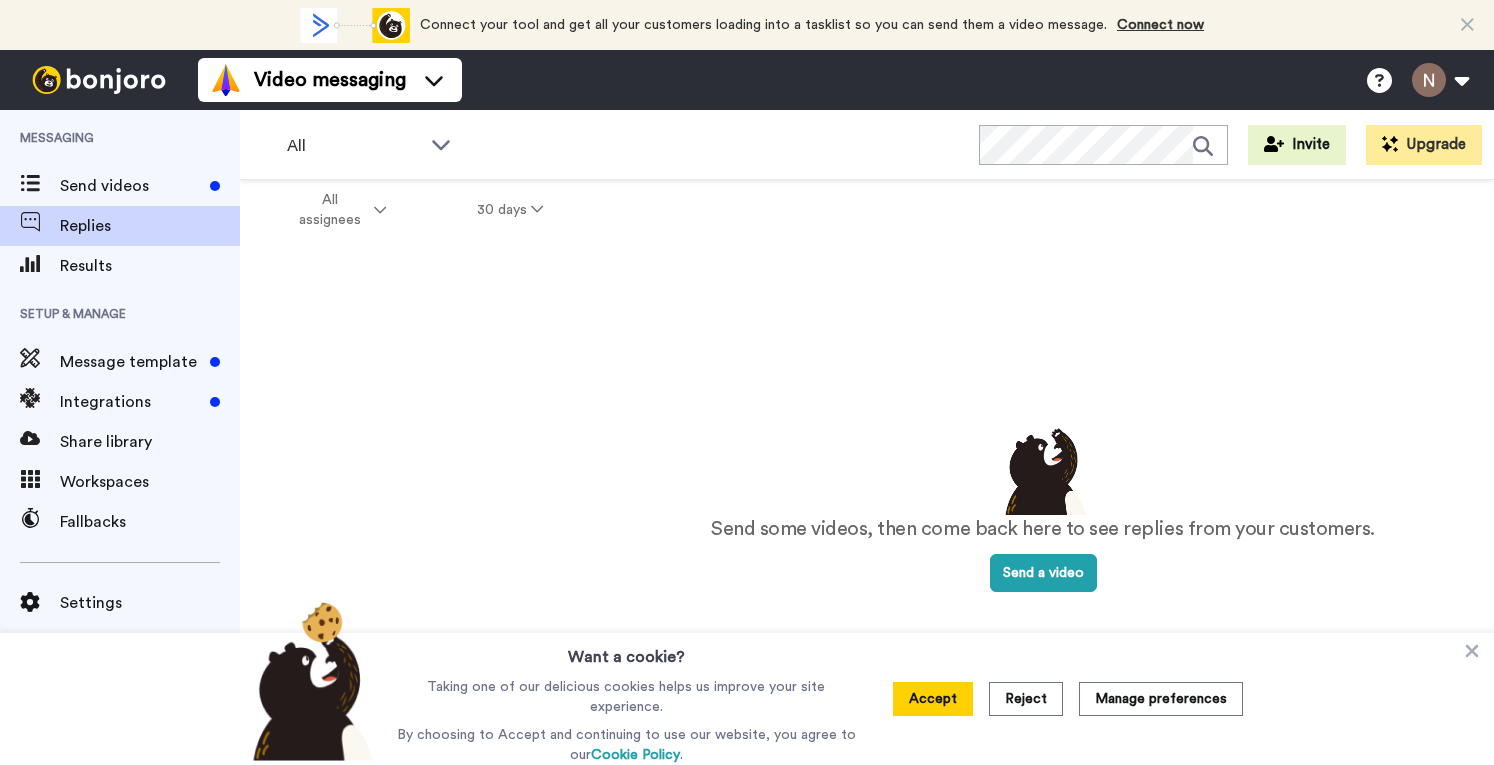 scroll, scrollTop: 0, scrollLeft: 0, axis: both 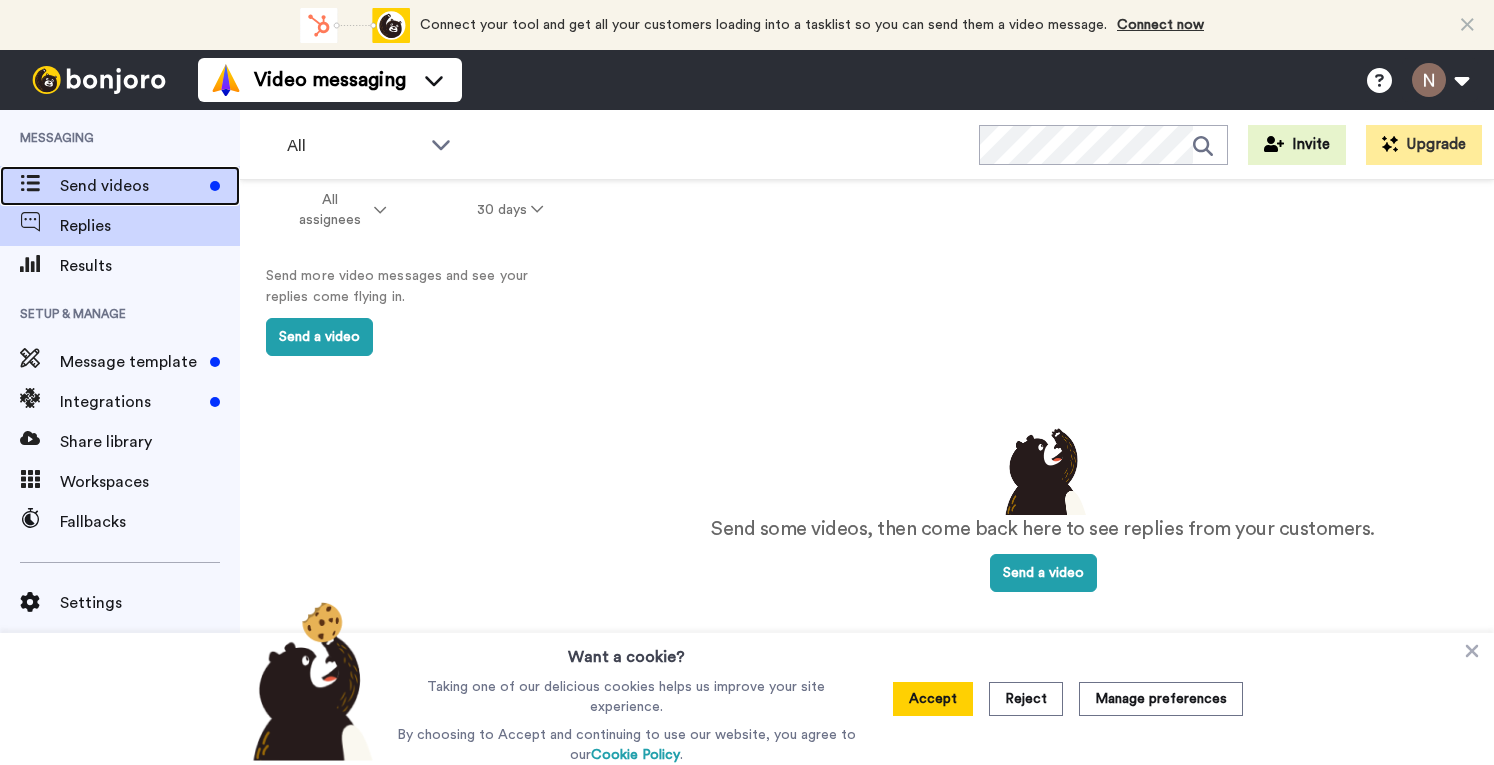click on "Send videos" at bounding box center (131, 186) 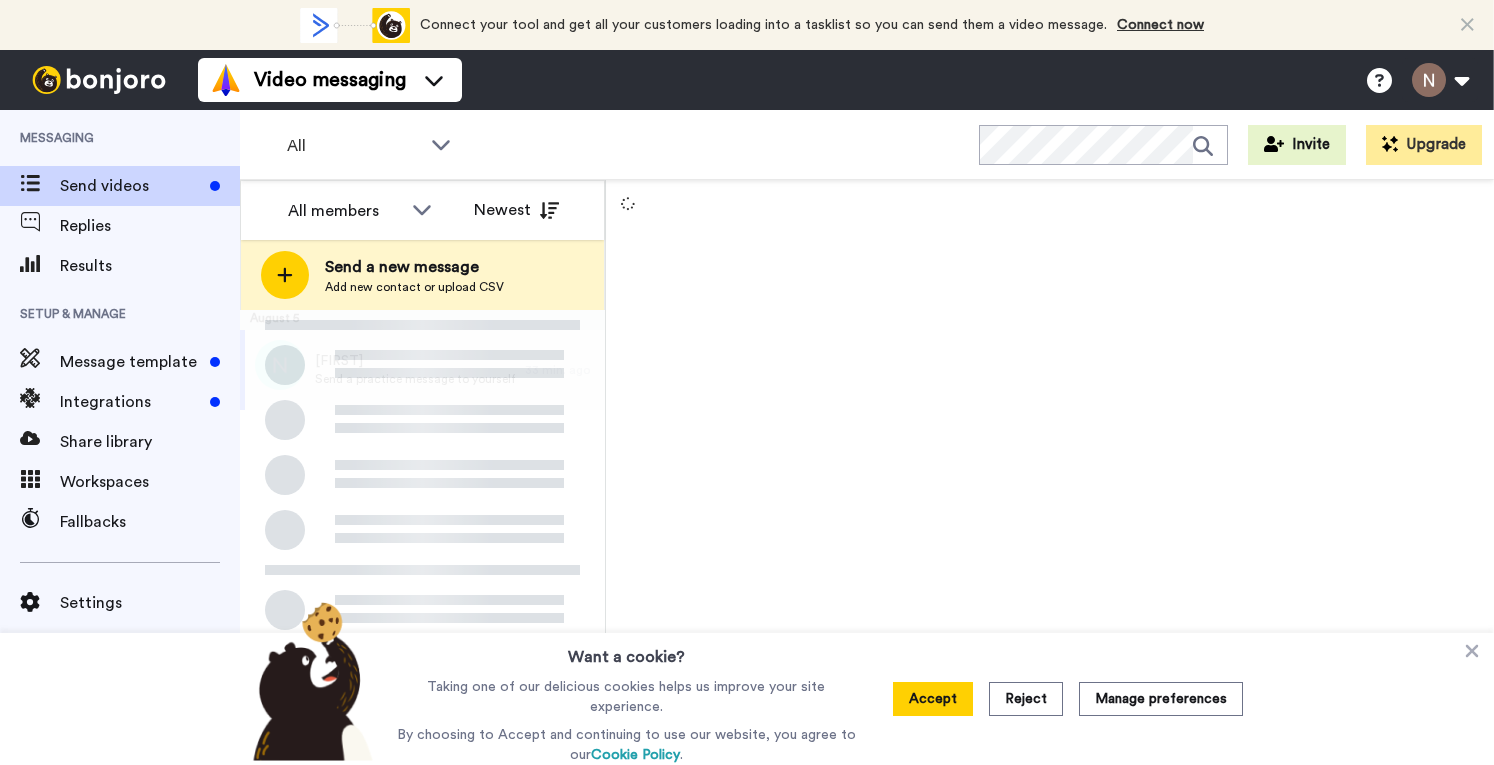 scroll, scrollTop: 0, scrollLeft: 0, axis: both 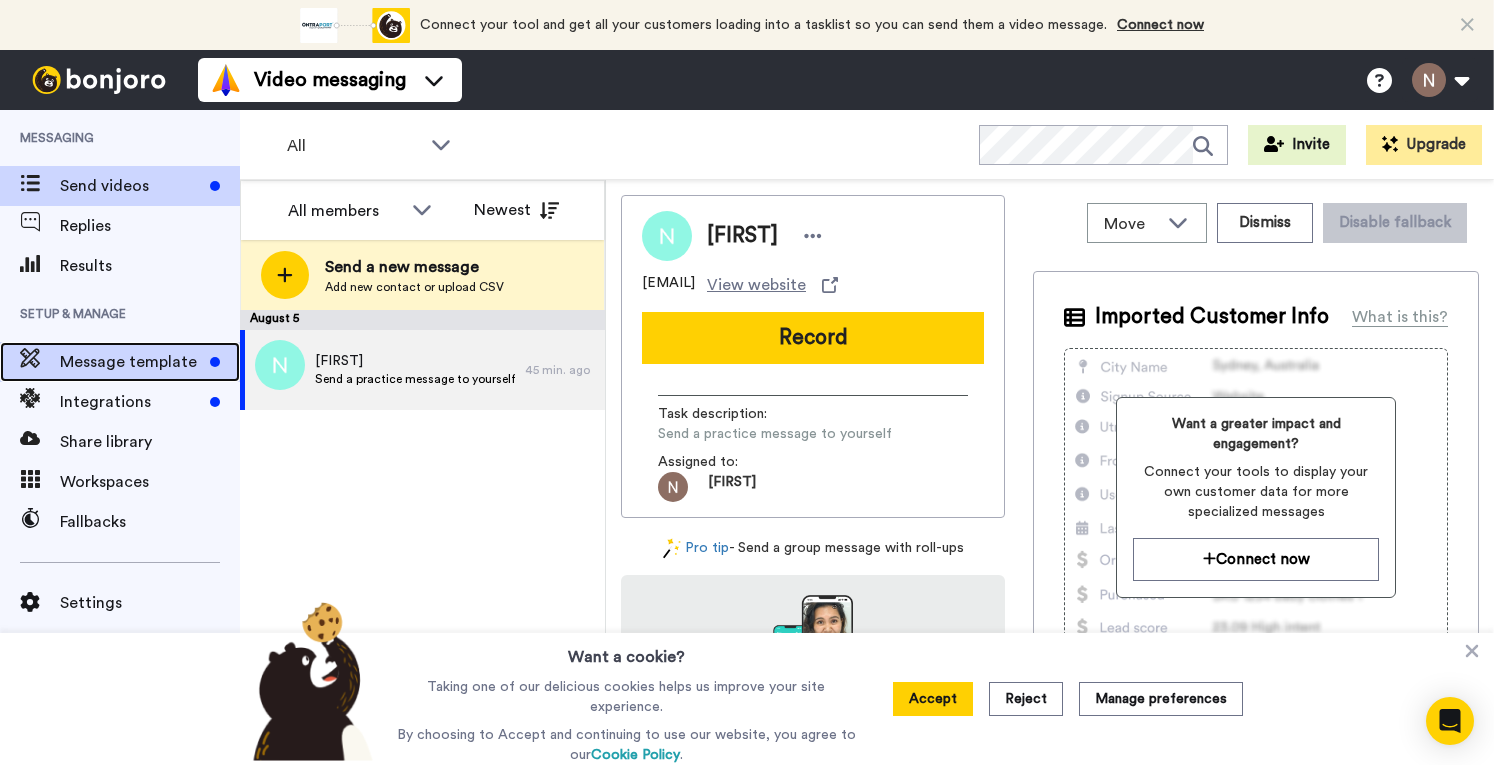click on "Message template" at bounding box center [131, 362] 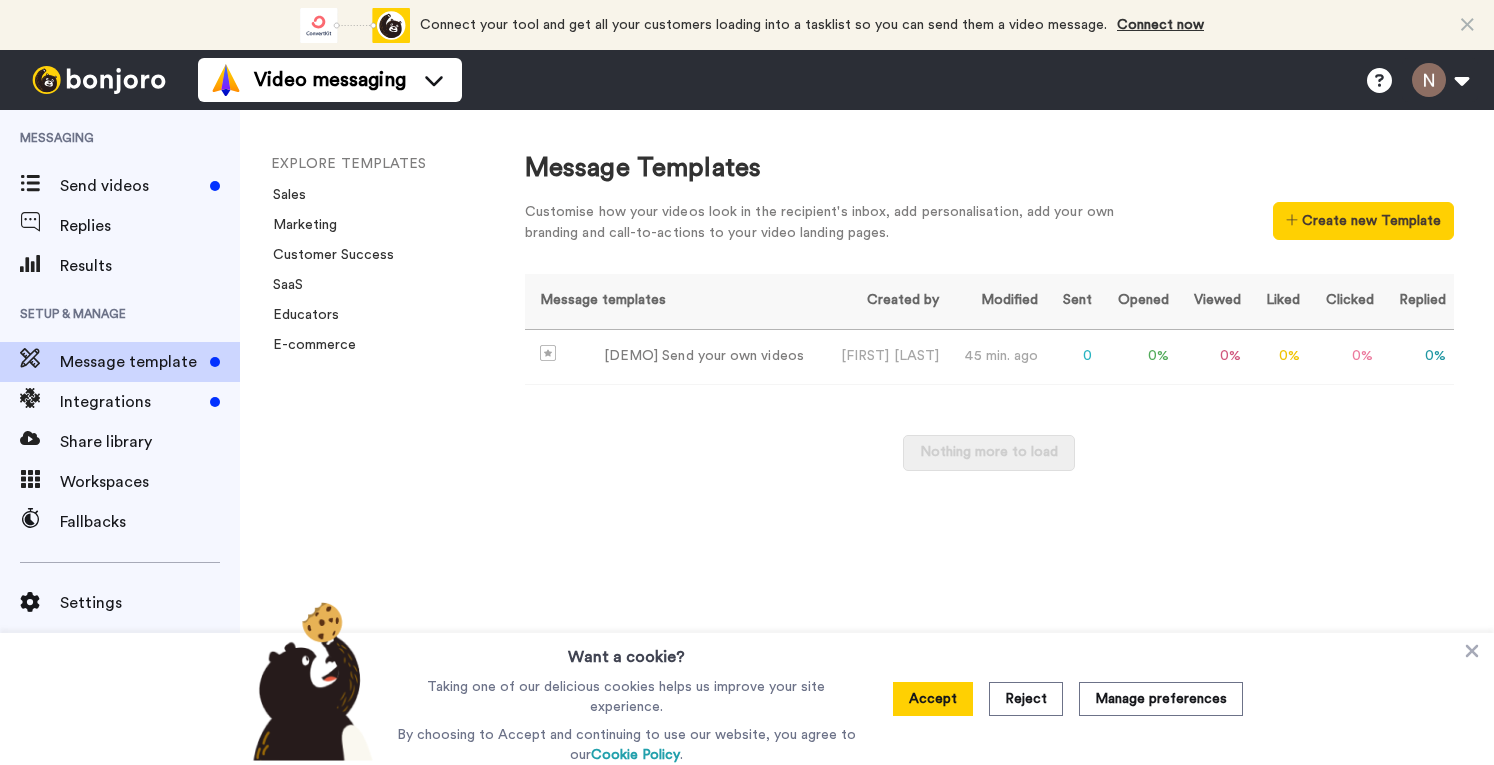 scroll, scrollTop: 0, scrollLeft: 0, axis: both 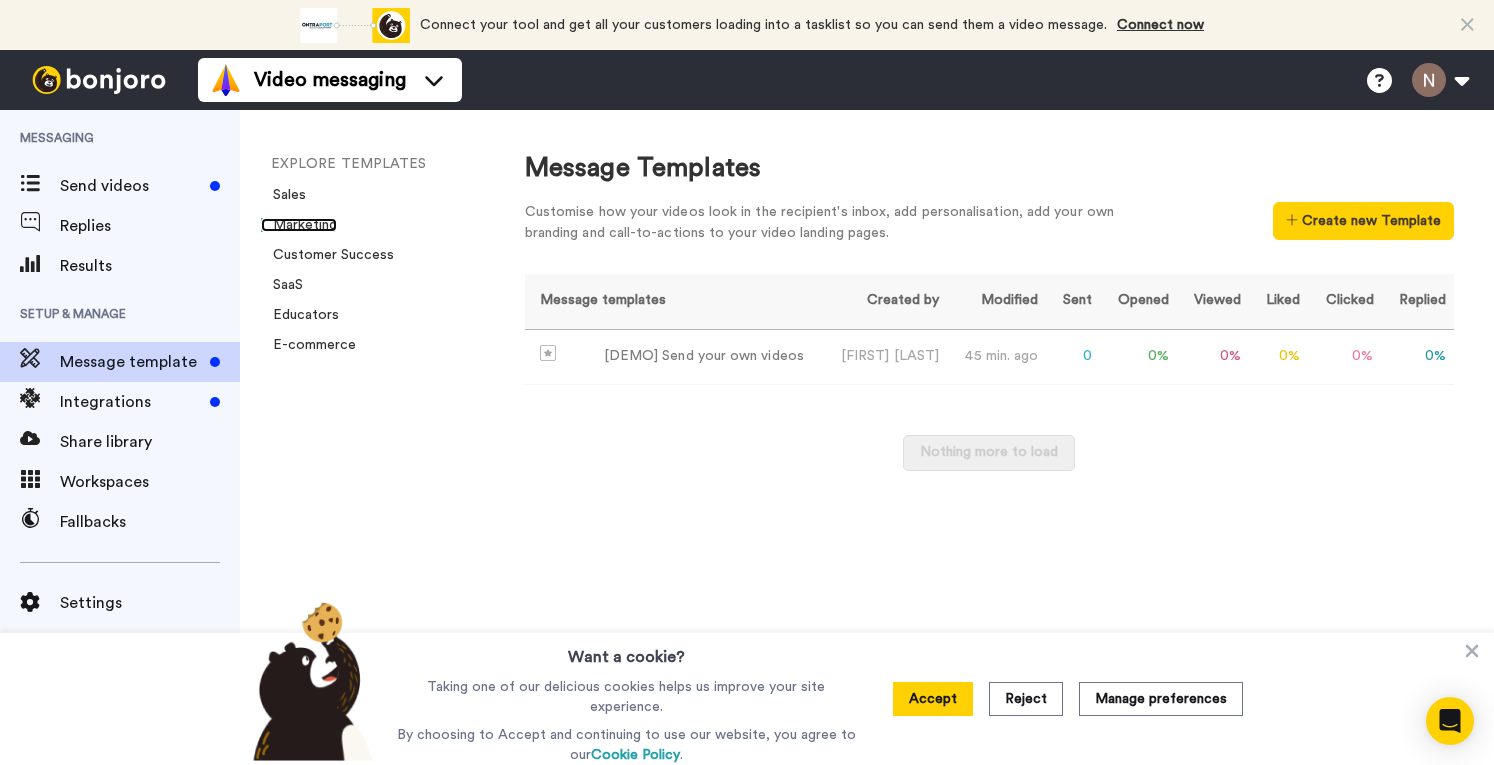 click on "Marketing" at bounding box center (299, 225) 